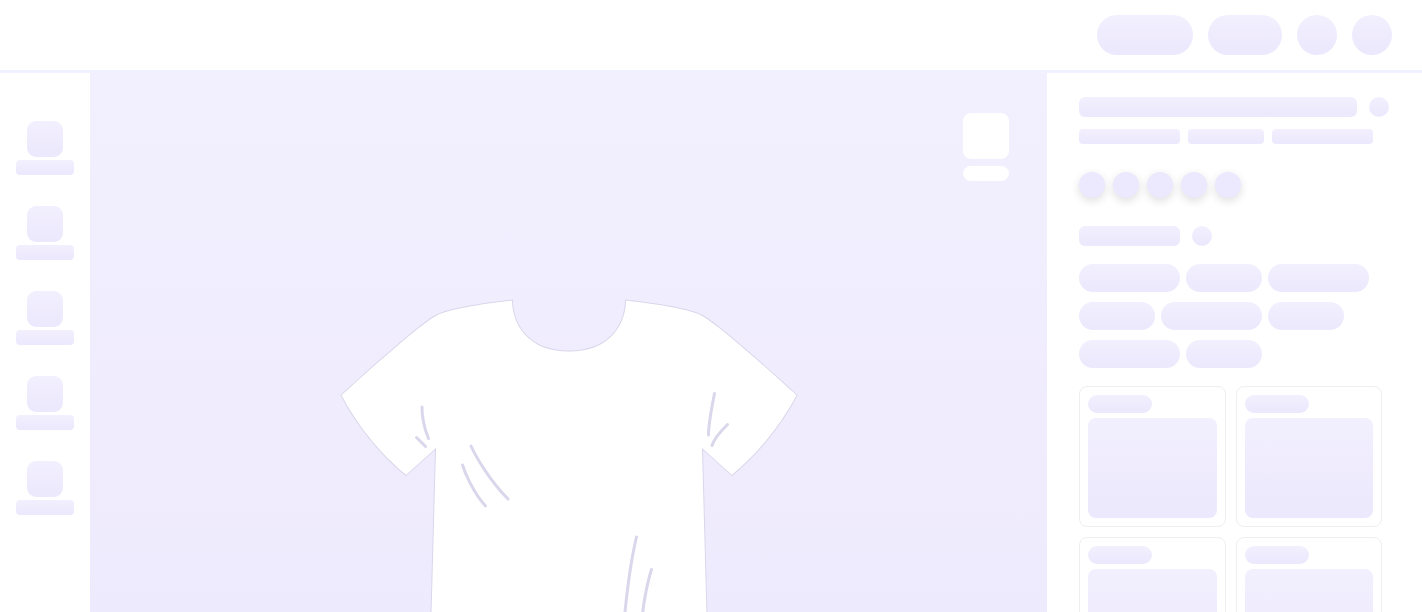scroll, scrollTop: 0, scrollLeft: 0, axis: both 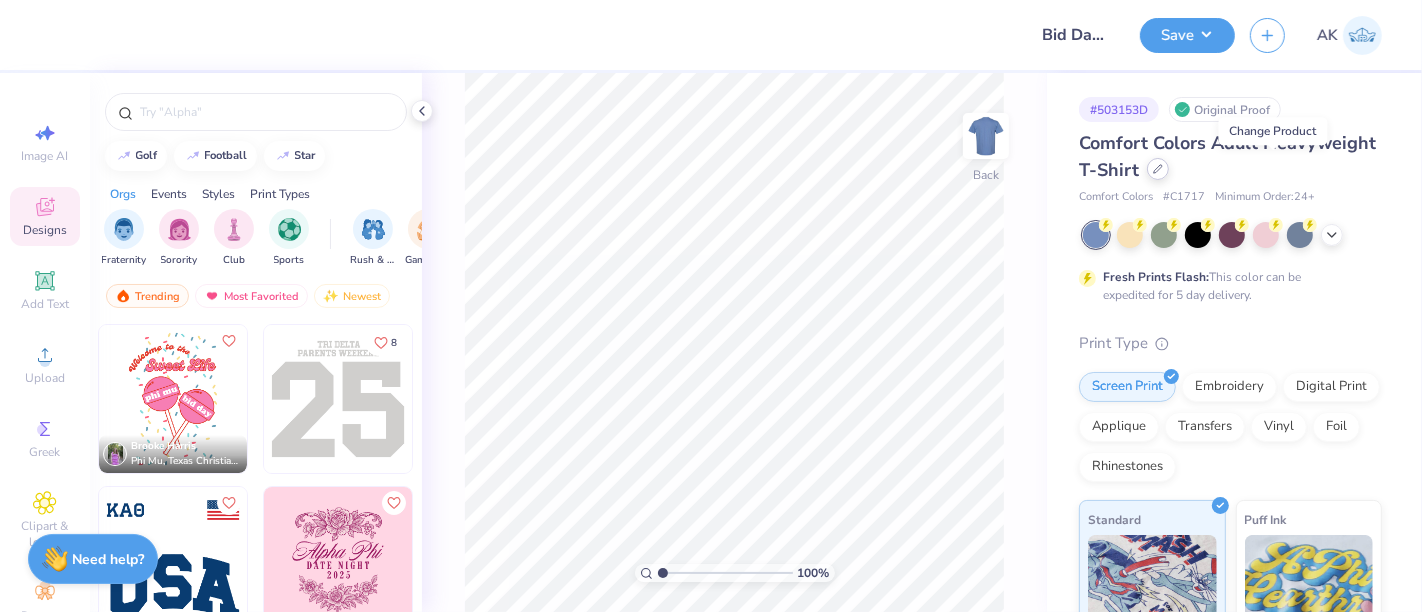 click 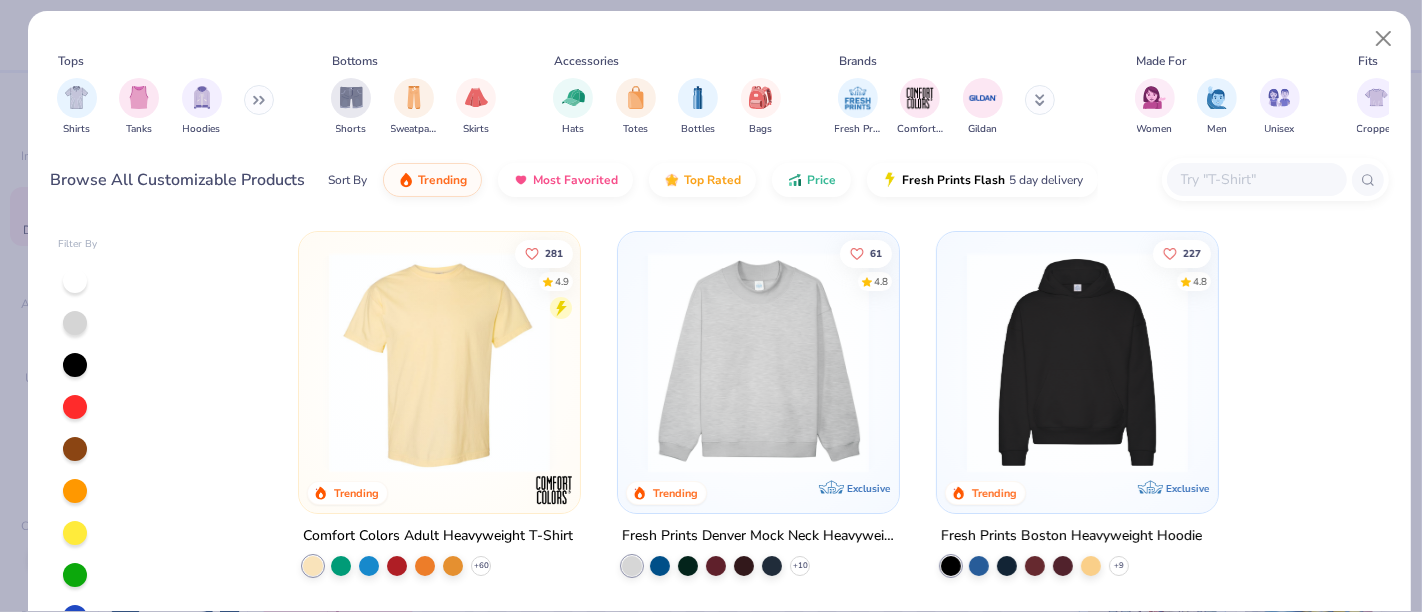 click at bounding box center (1275, 179) 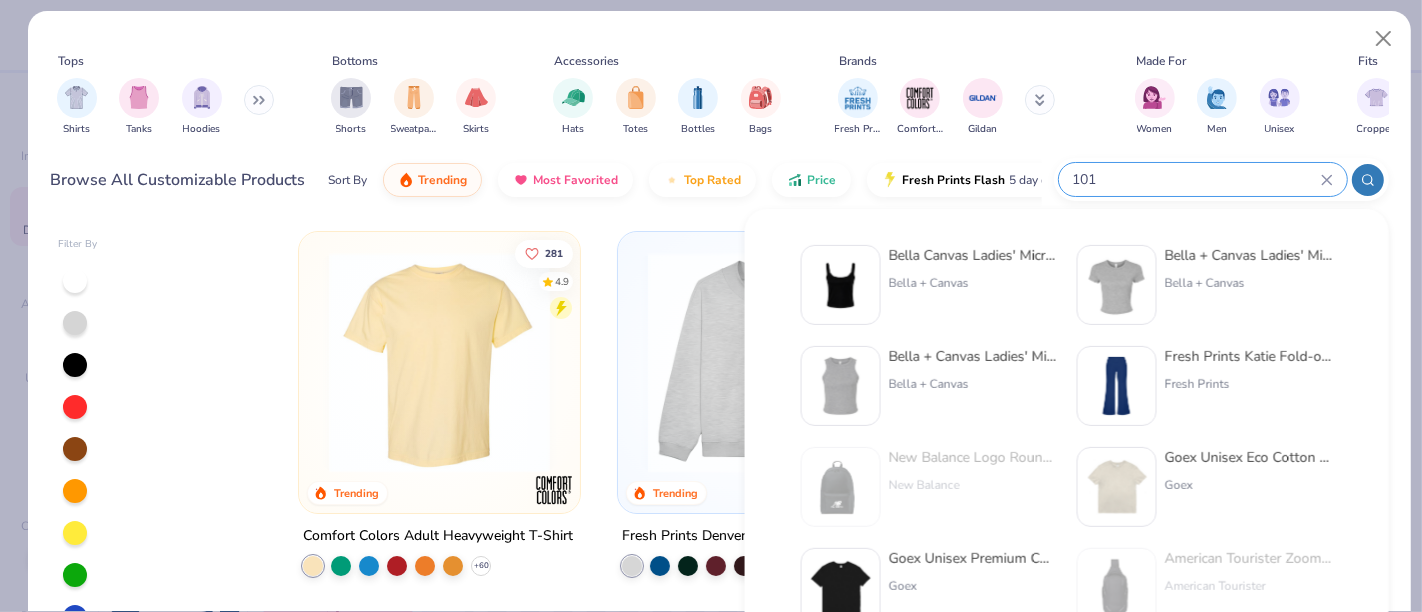 type on "101" 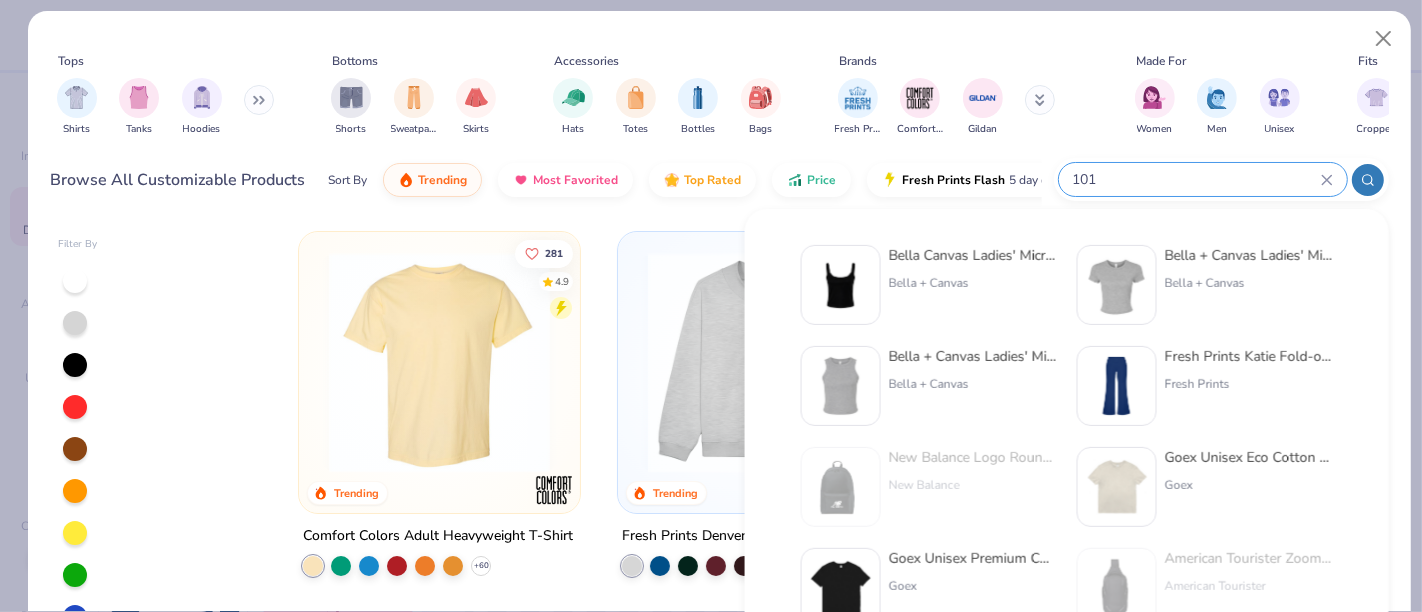 click at bounding box center (1117, 285) 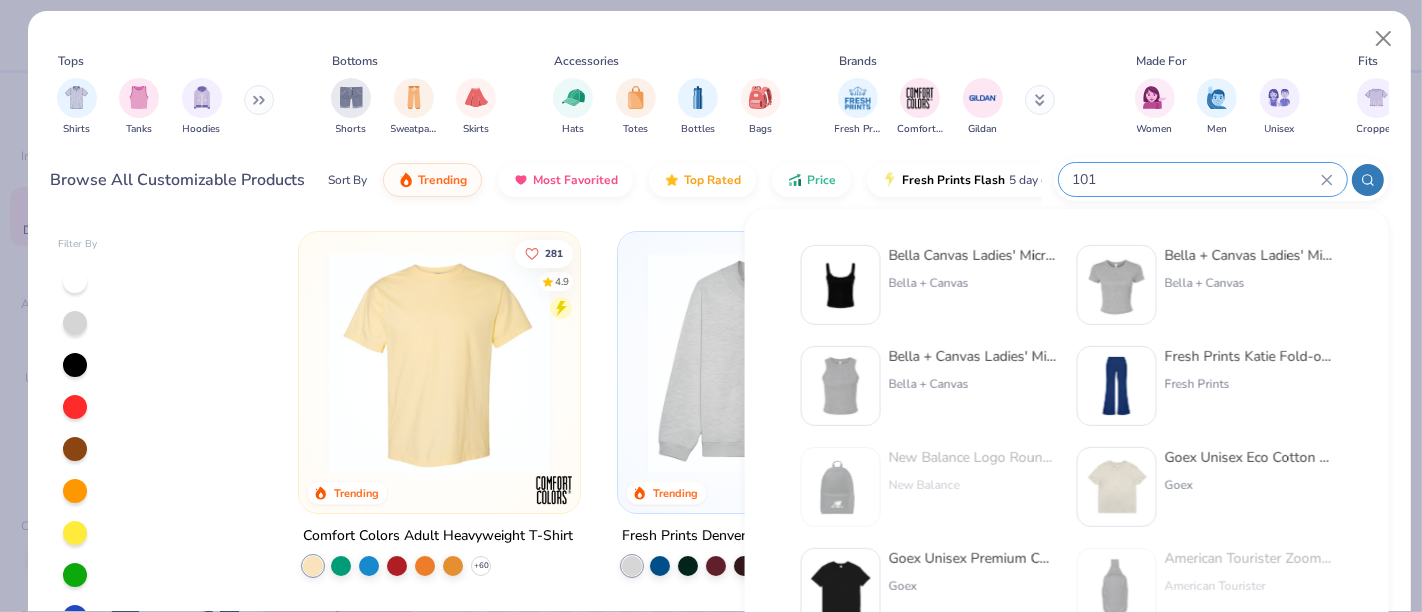 type 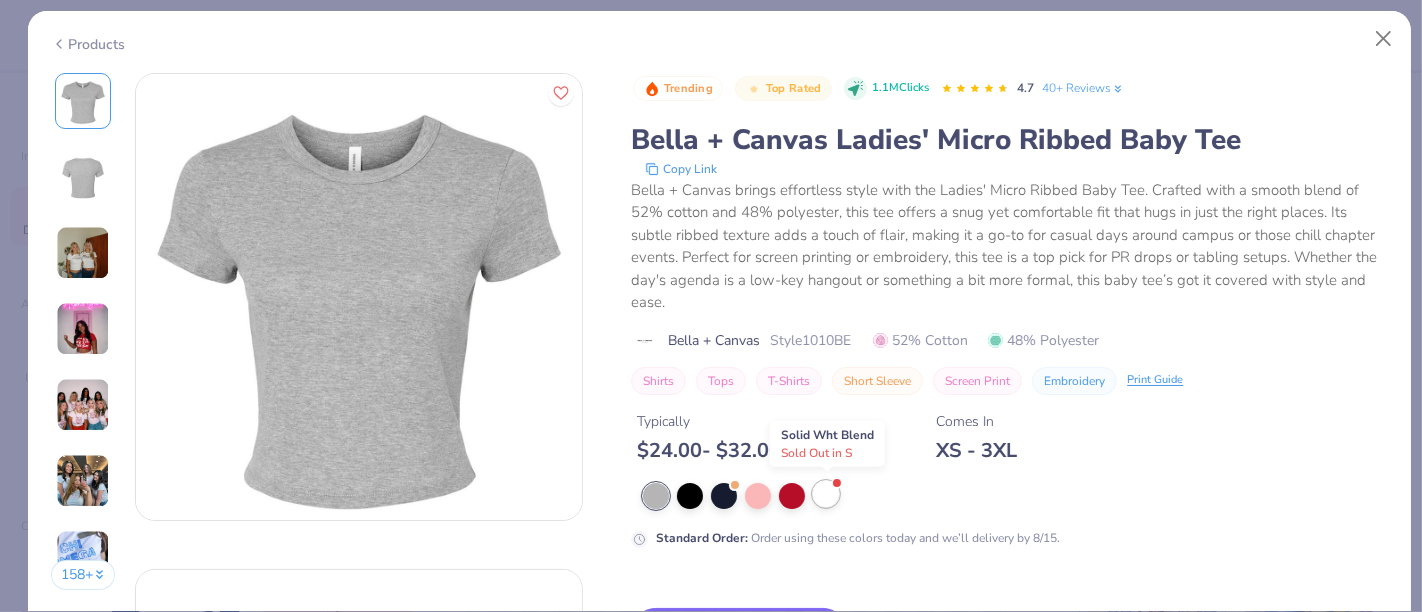 click at bounding box center [826, 494] 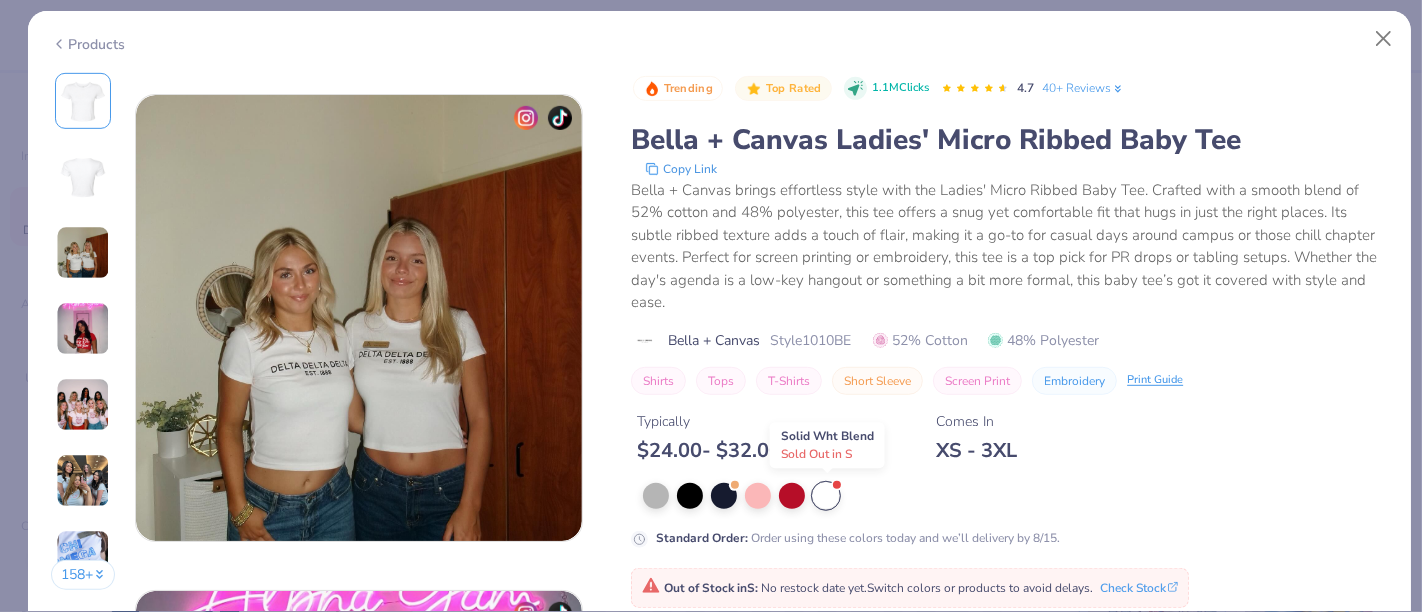 scroll, scrollTop: 1164, scrollLeft: 0, axis: vertical 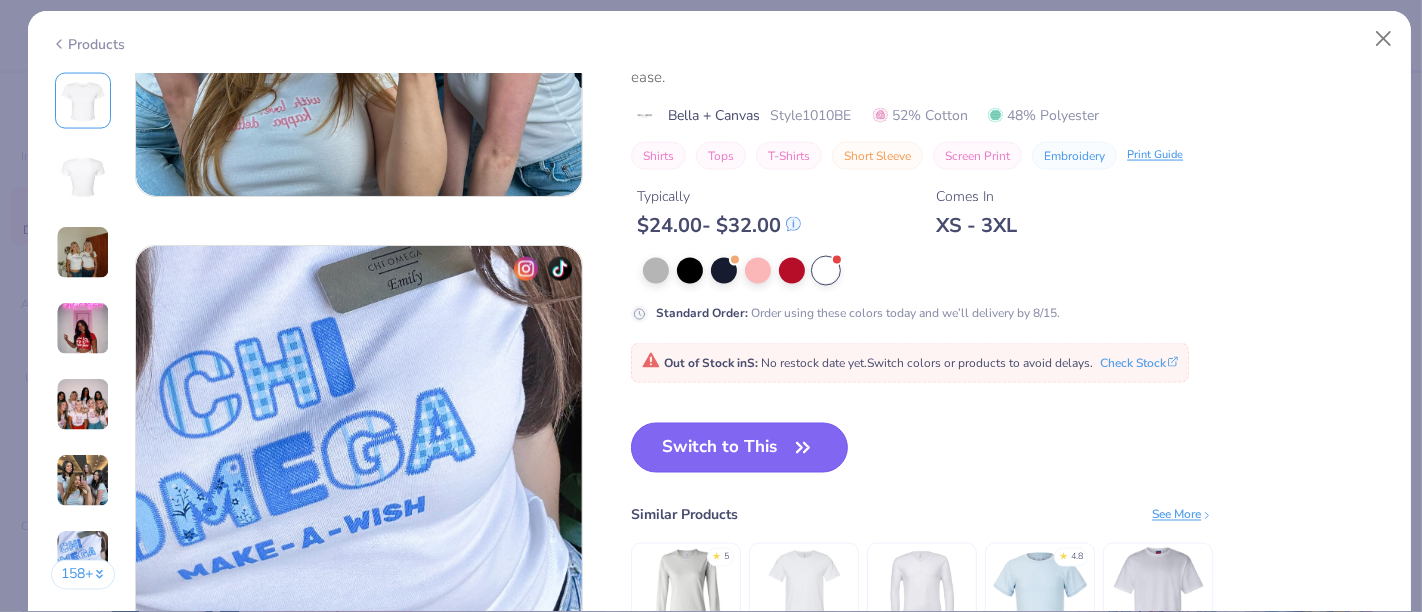 click on "Switch to This" at bounding box center (739, 448) 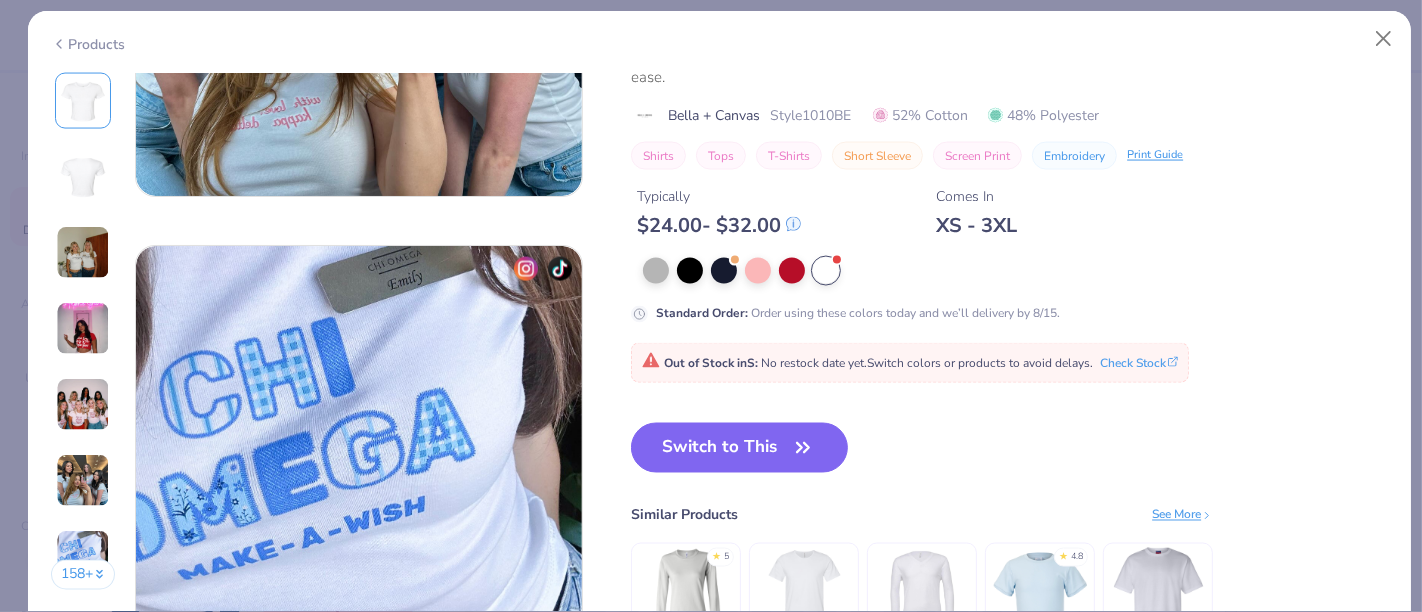 scroll, scrollTop: 2931, scrollLeft: 0, axis: vertical 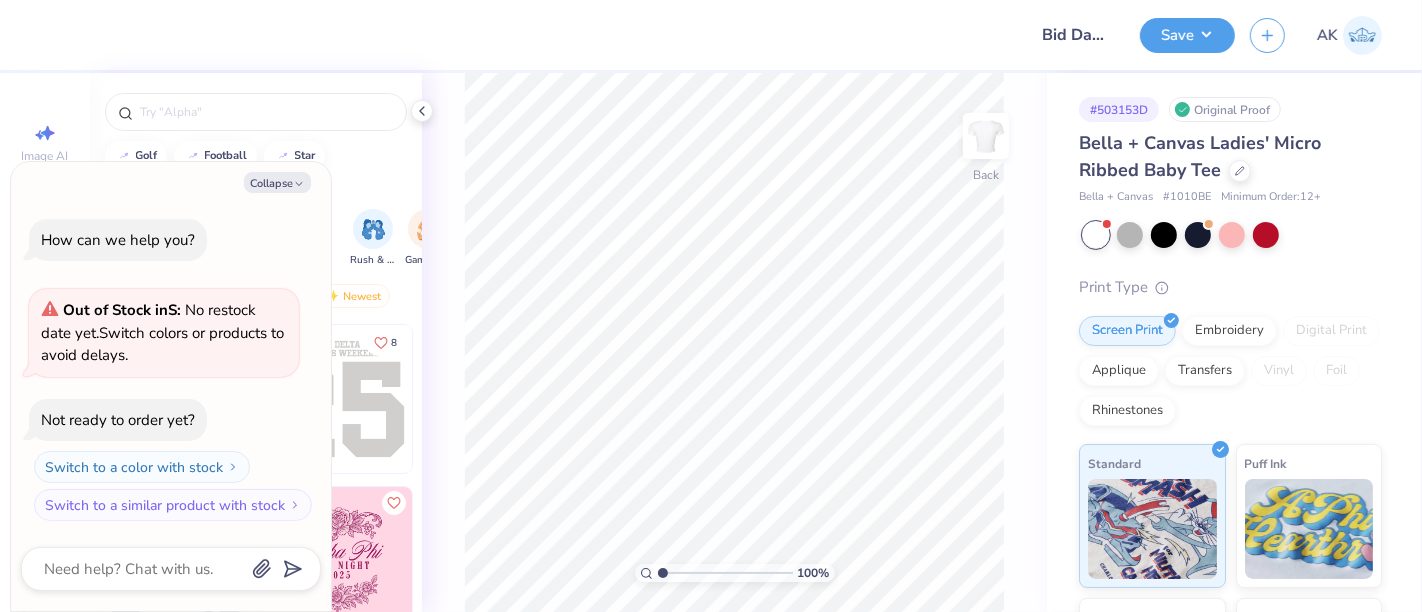 click on "100  % Back" at bounding box center (734, 342) 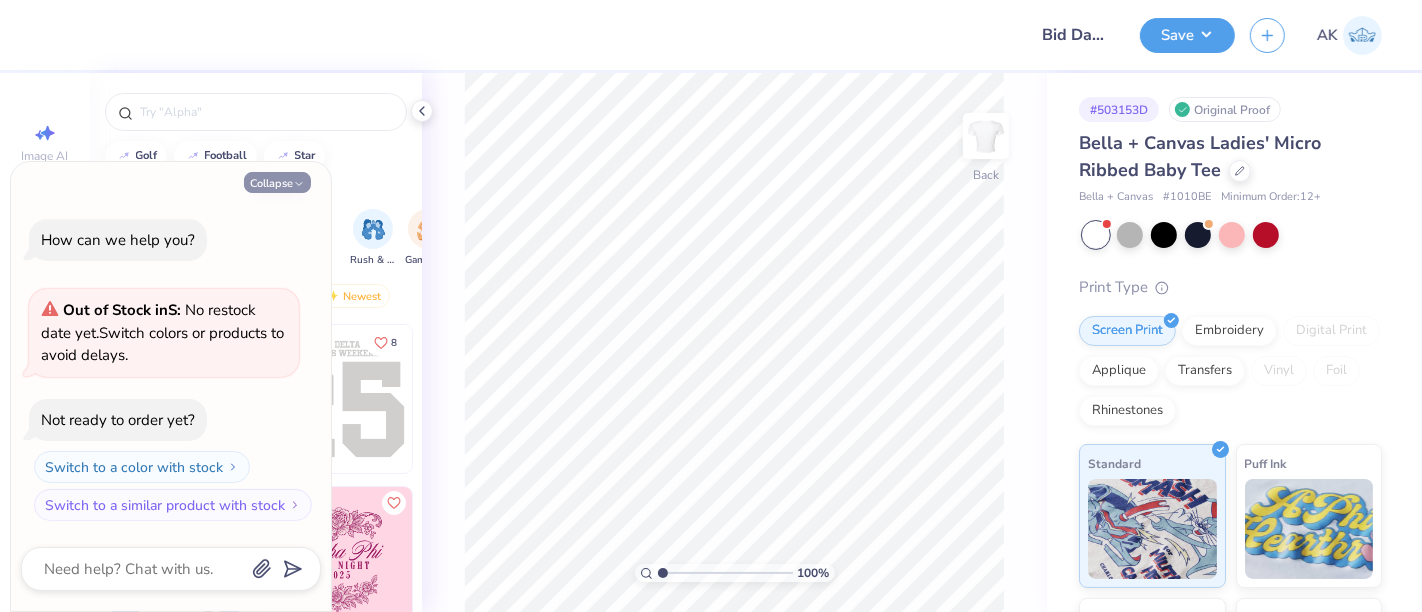 click on "Collapse" at bounding box center (277, 182) 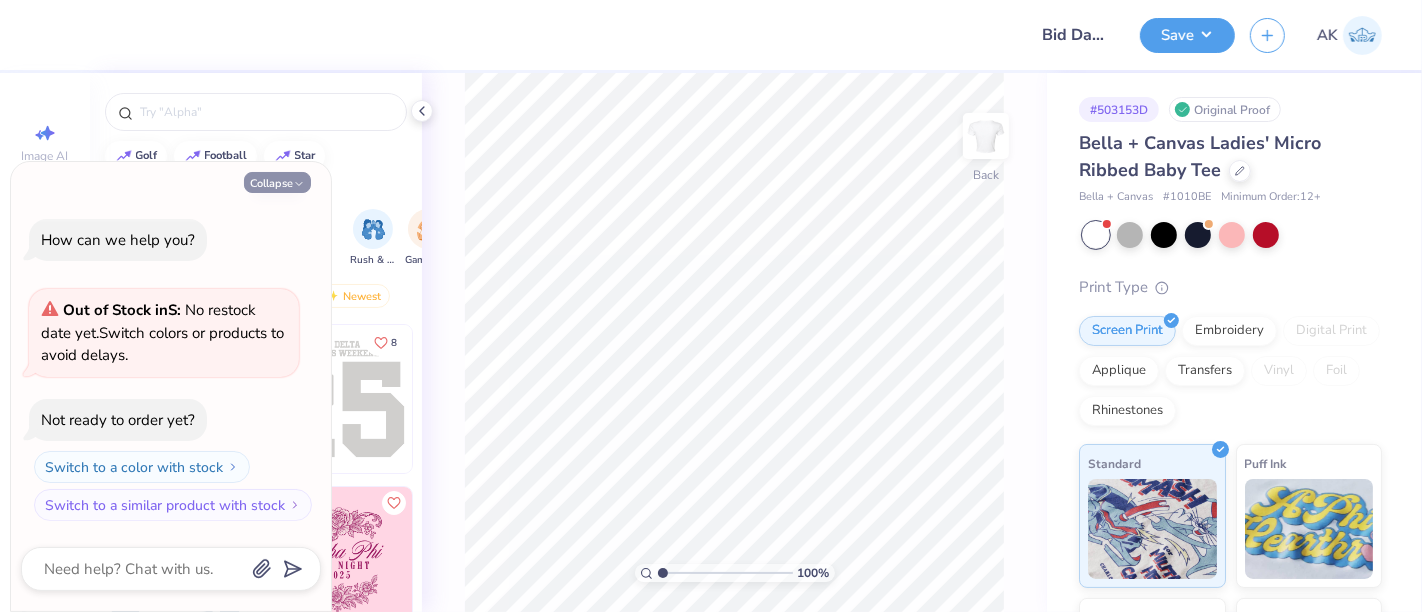 type on "x" 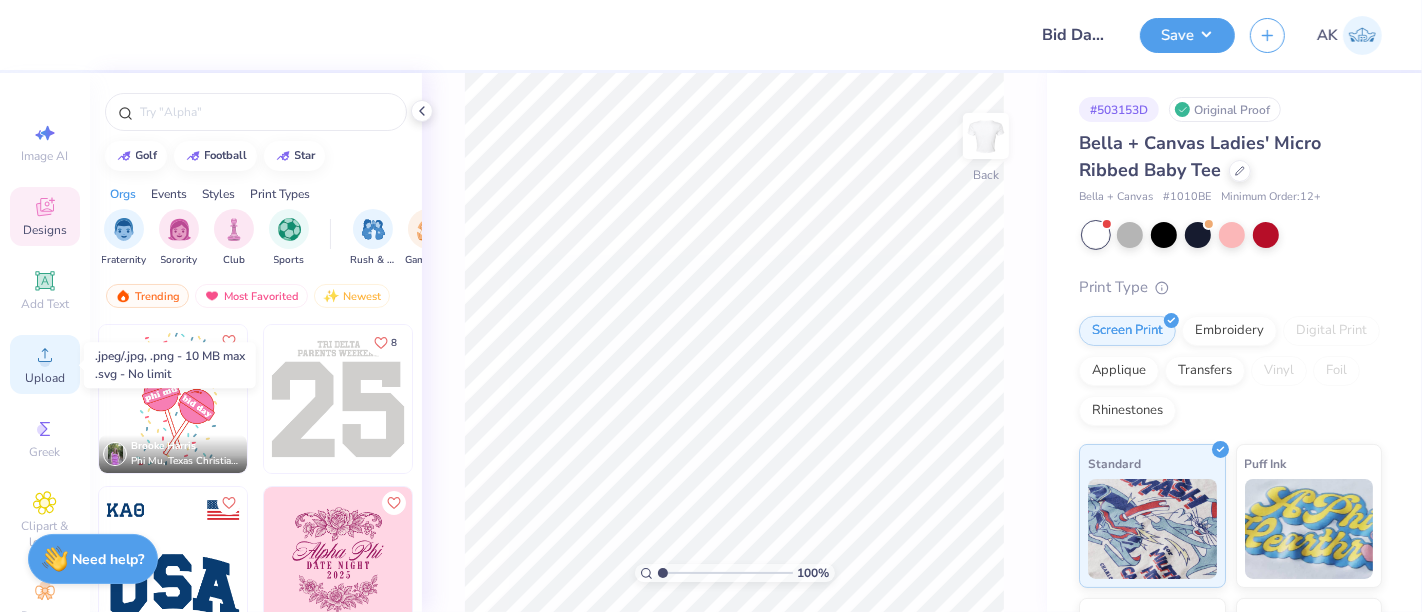 click 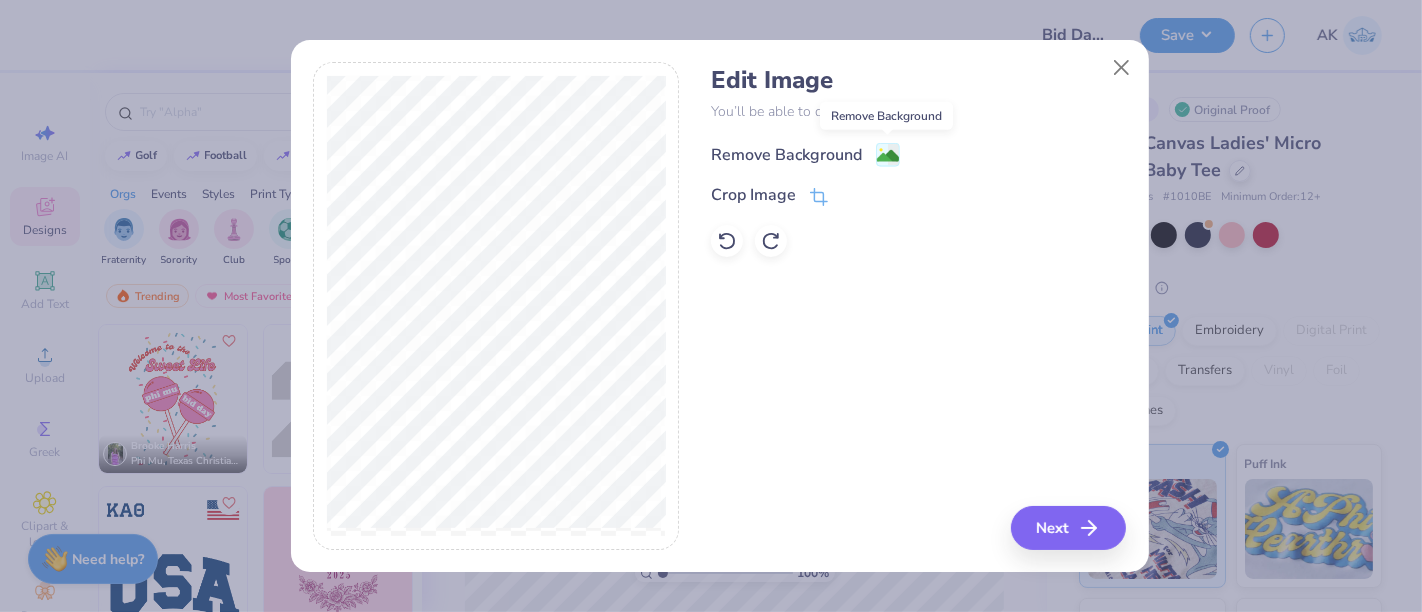 click 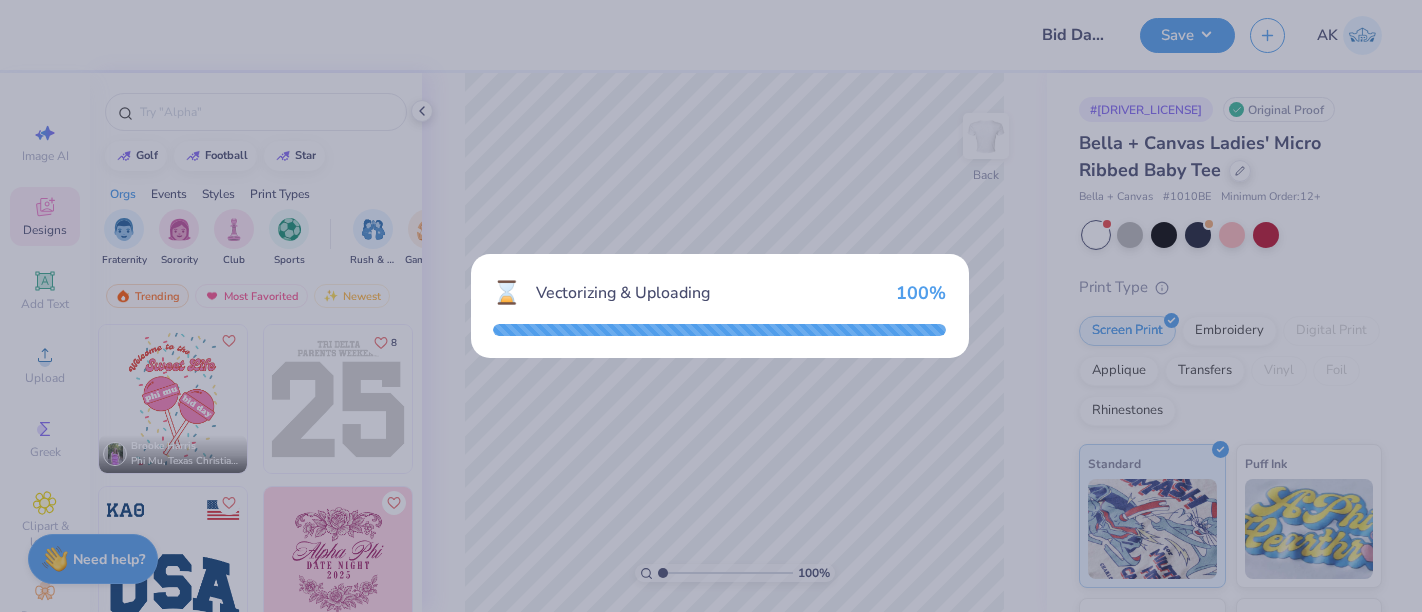 scroll, scrollTop: 0, scrollLeft: 0, axis: both 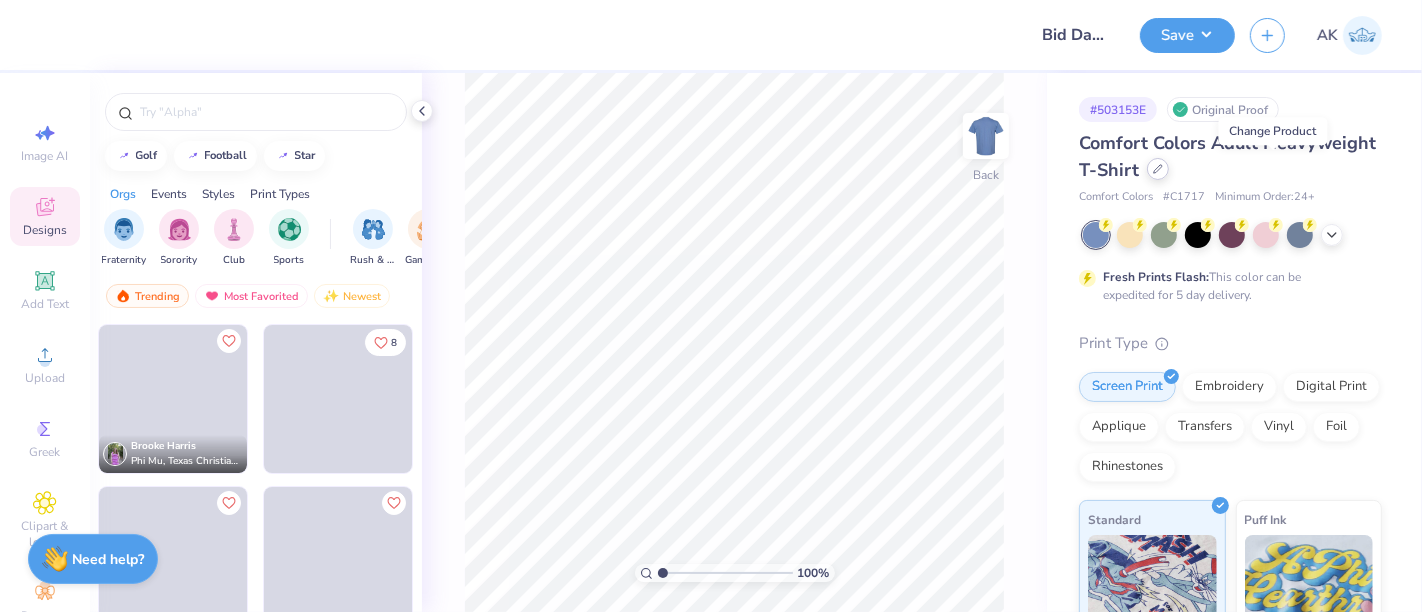 click at bounding box center (1158, 169) 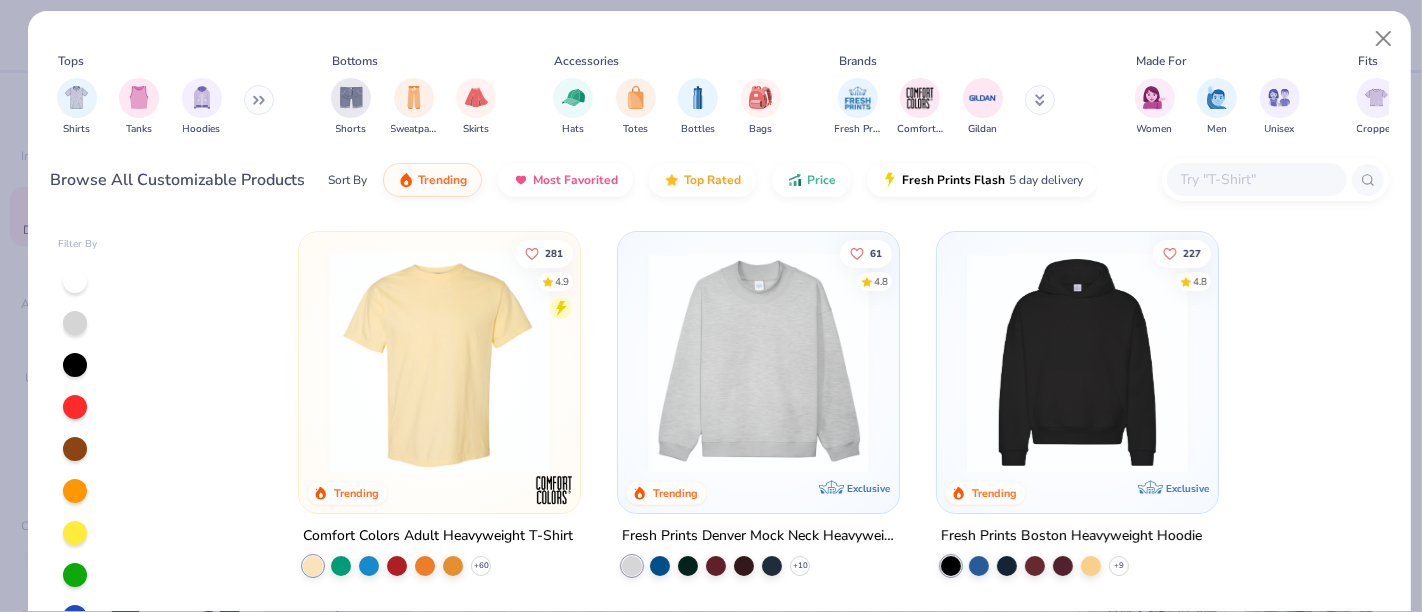 click at bounding box center (1256, 179) 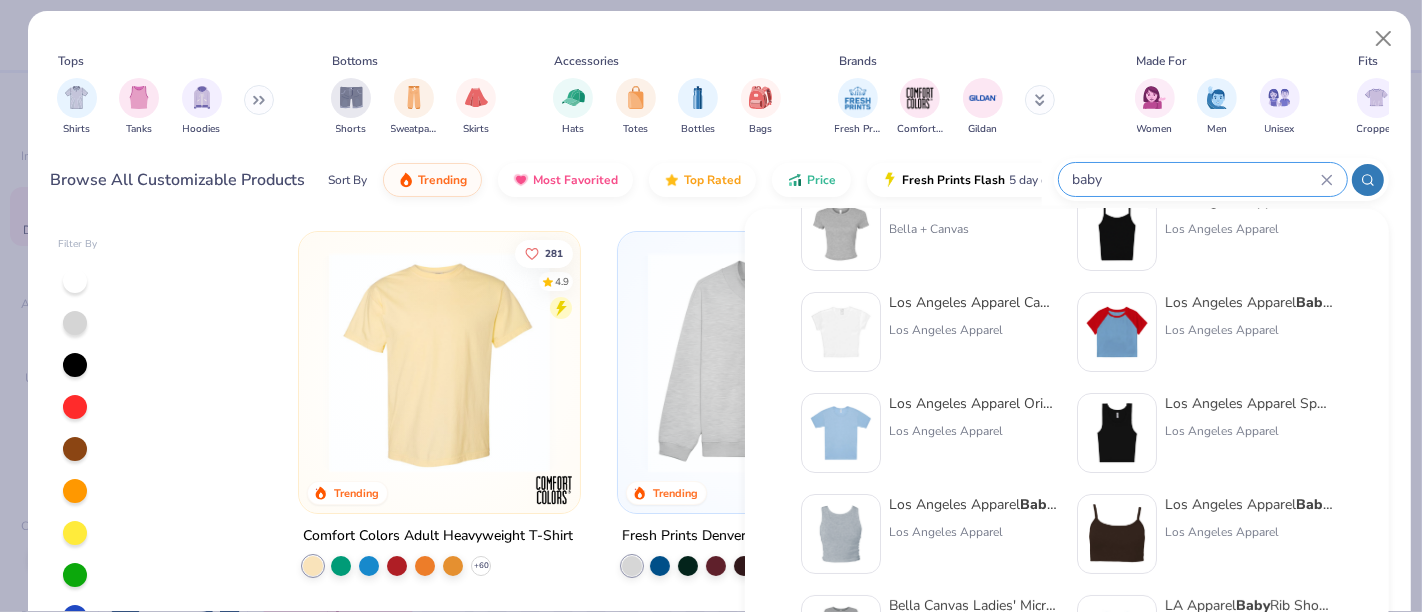 scroll, scrollTop: 68, scrollLeft: 0, axis: vertical 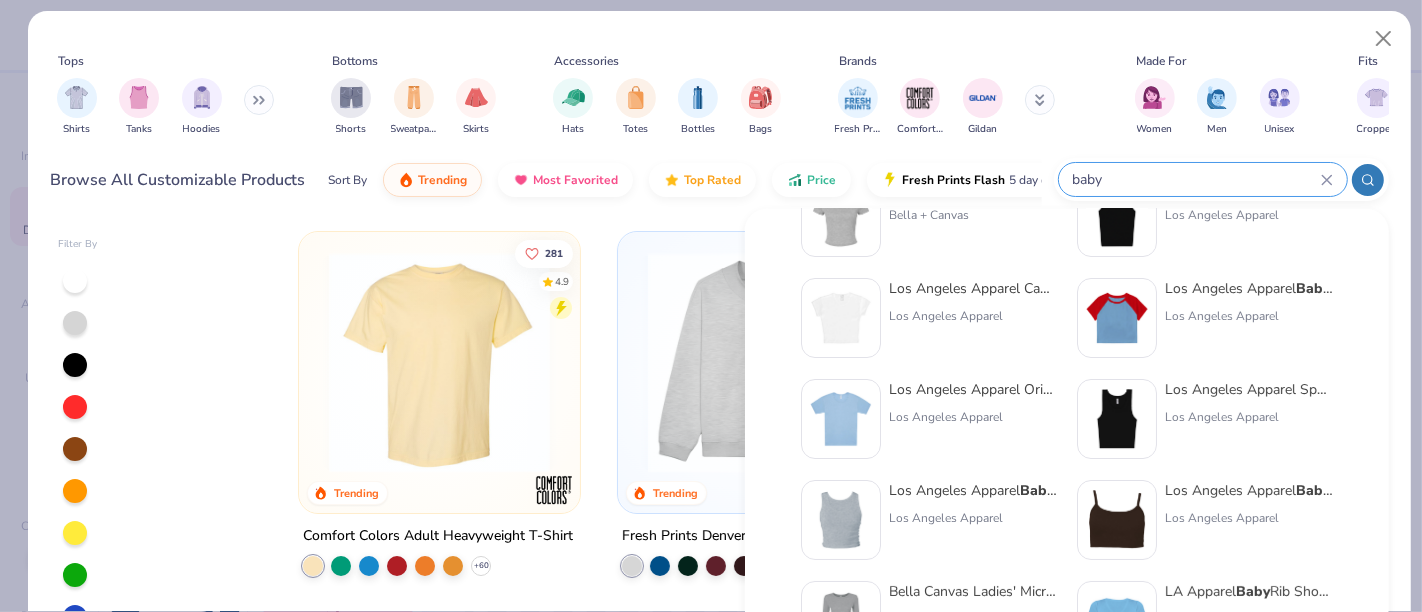type on "baby" 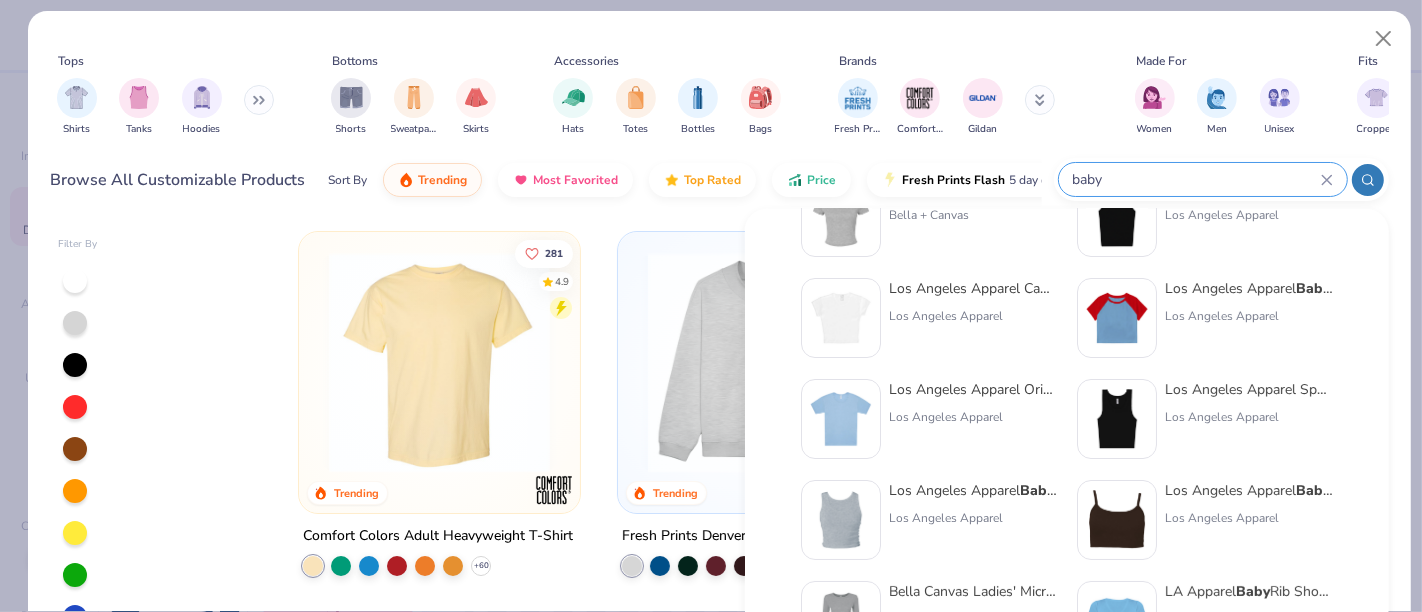 click at bounding box center [841, 318] 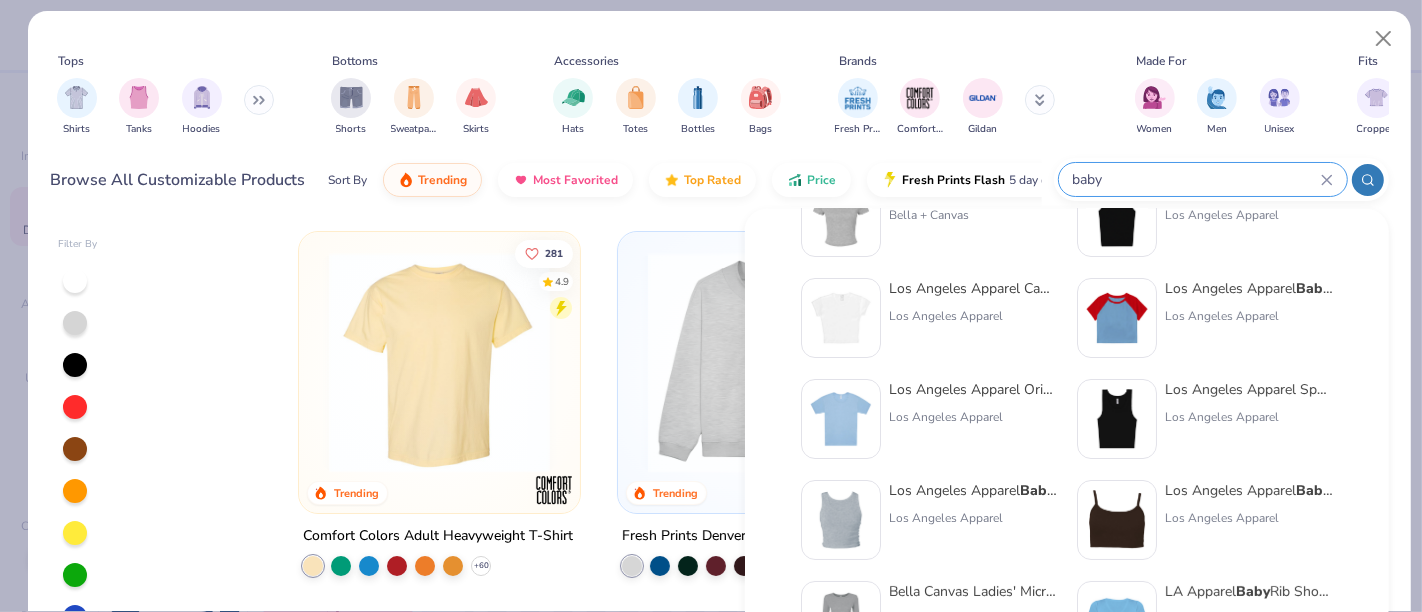 type 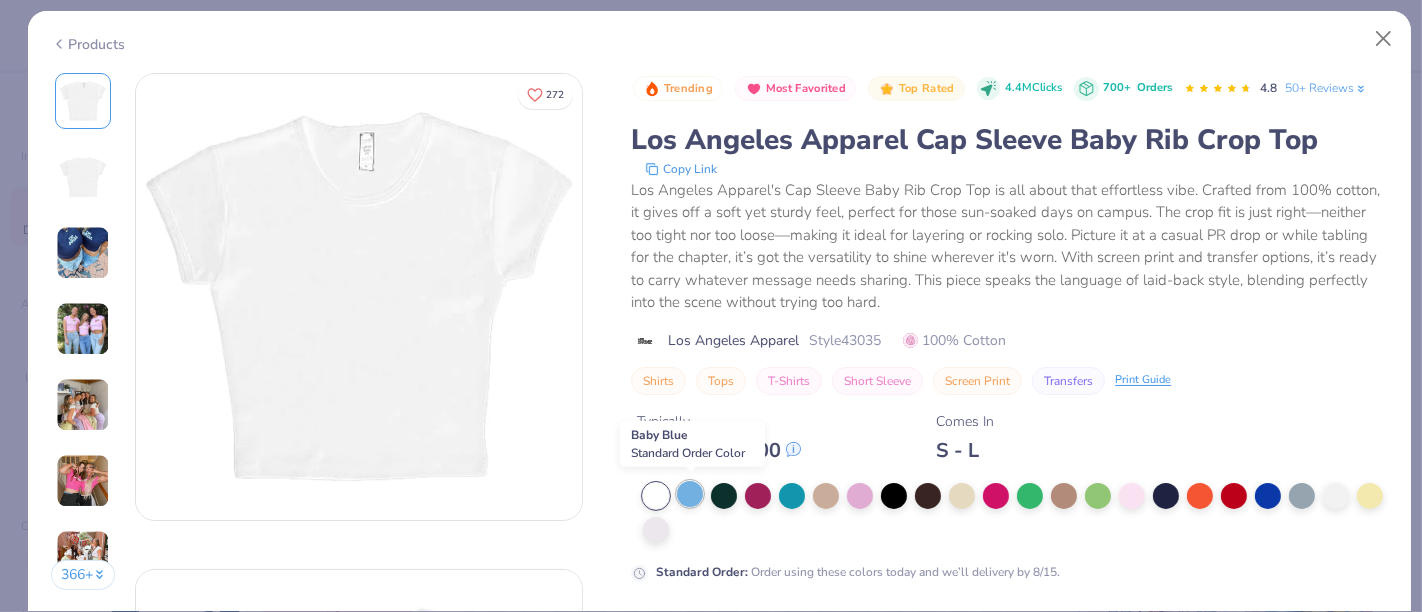 click at bounding box center [690, 494] 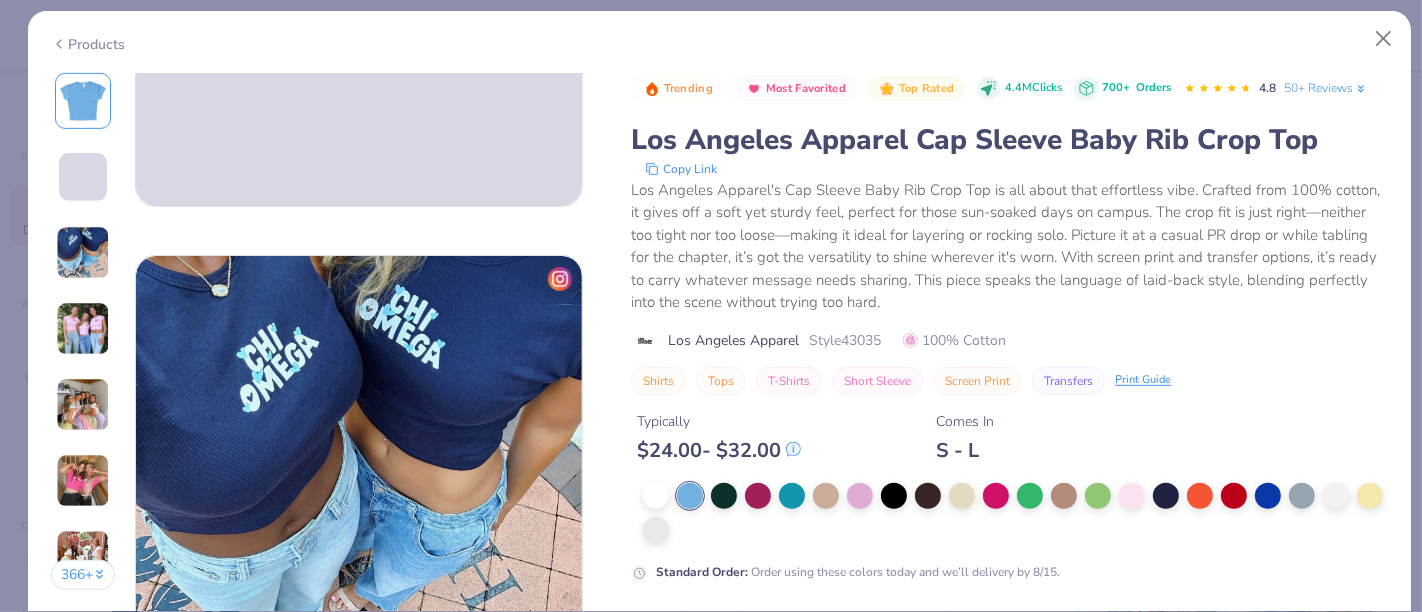 scroll, scrollTop: 848, scrollLeft: 0, axis: vertical 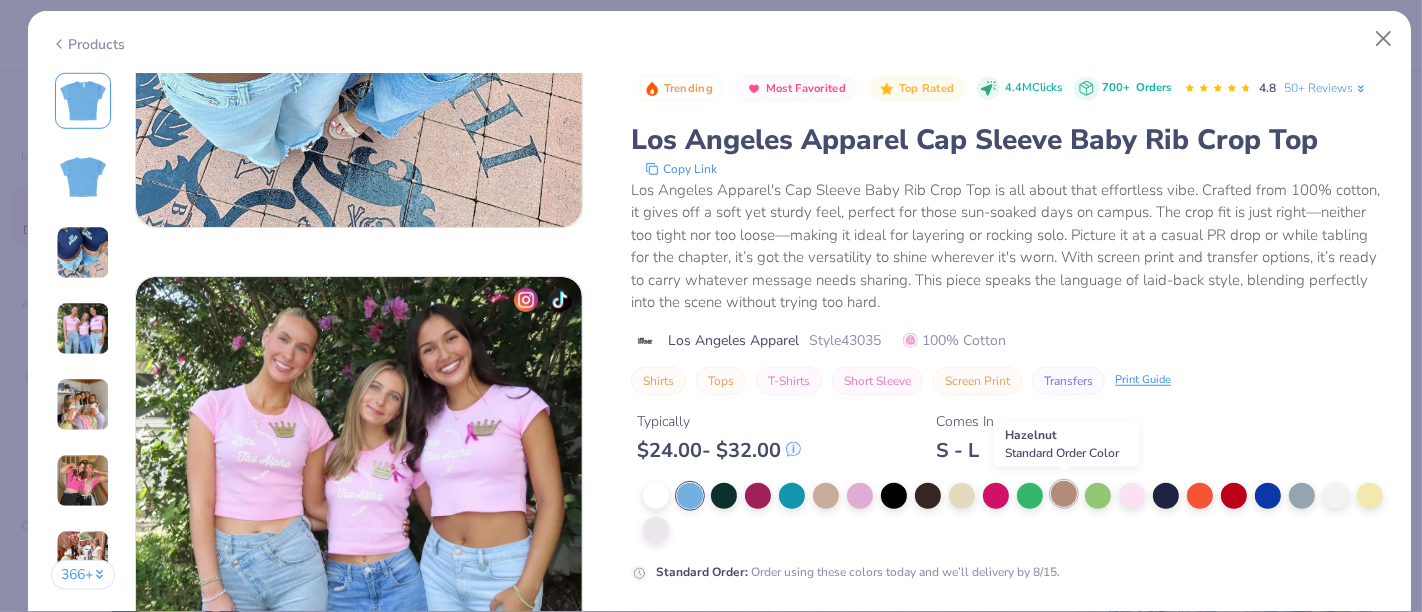 click at bounding box center (1064, 494) 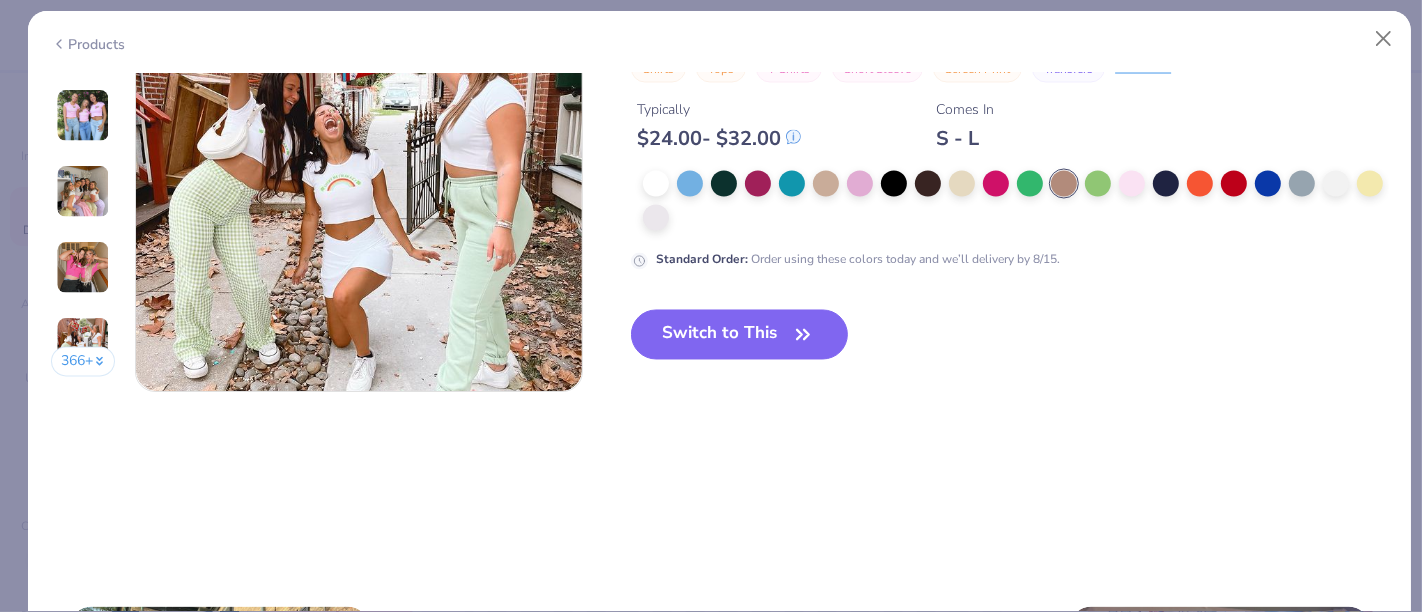 scroll, scrollTop: 3106, scrollLeft: 0, axis: vertical 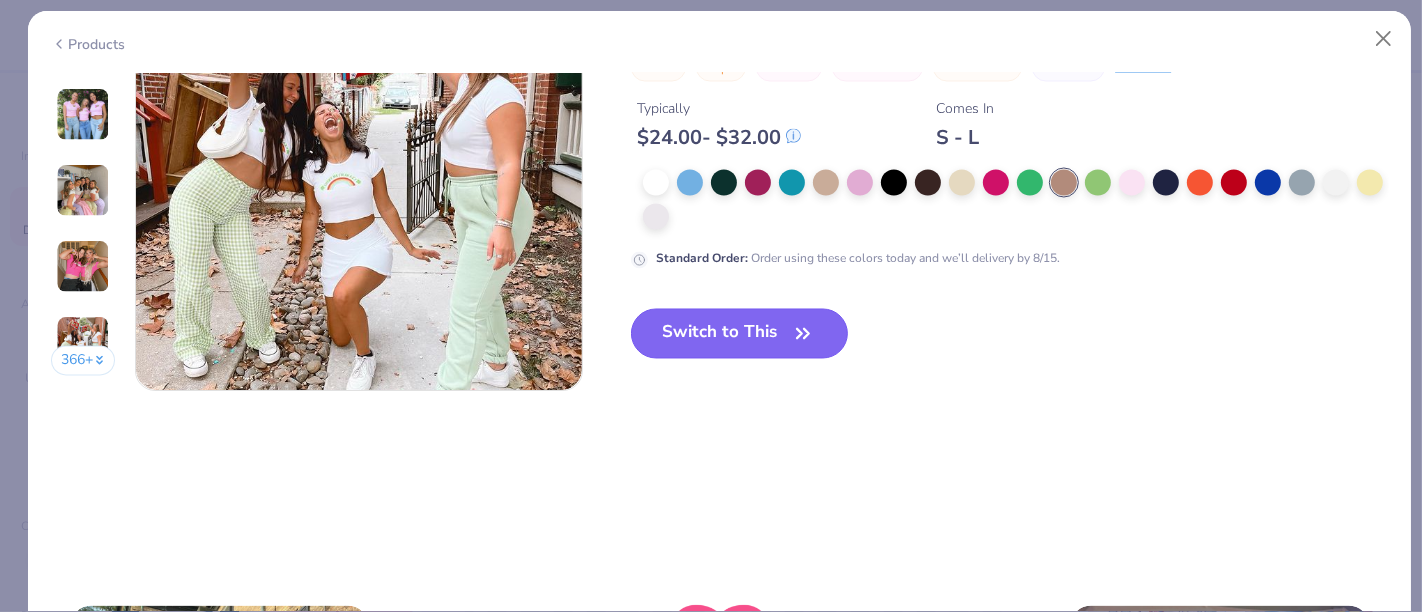 click at bounding box center [803, 334] 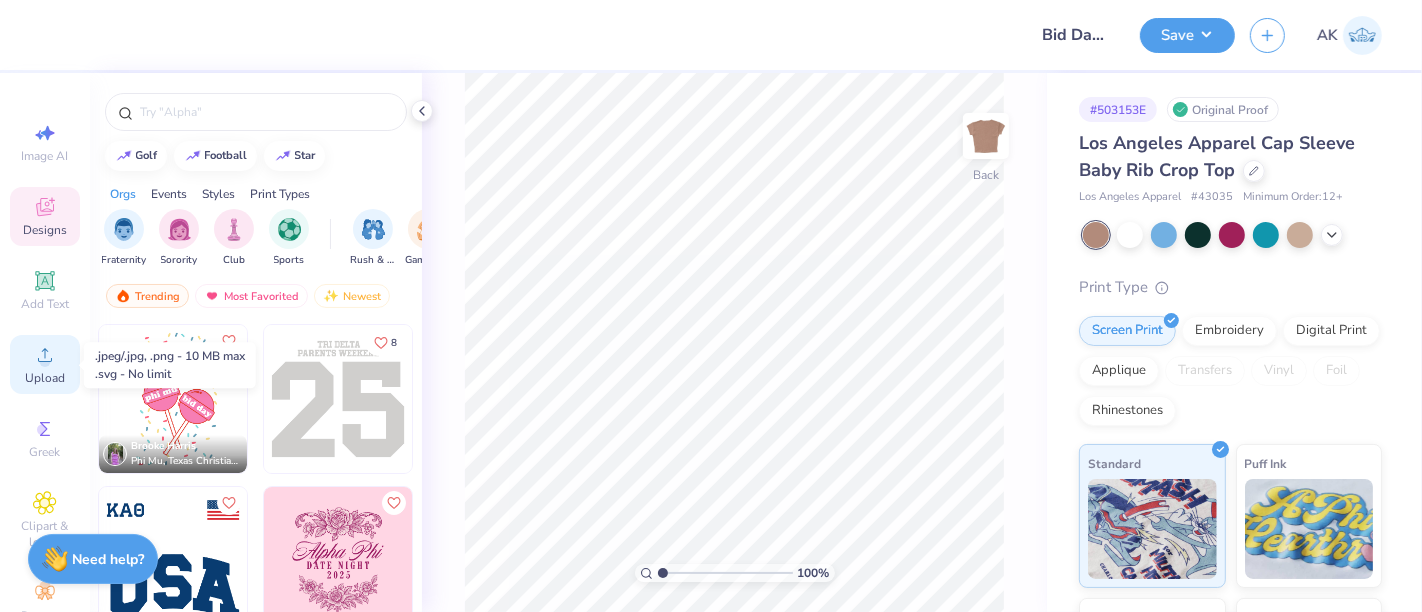 click on "Upload" at bounding box center (45, 378) 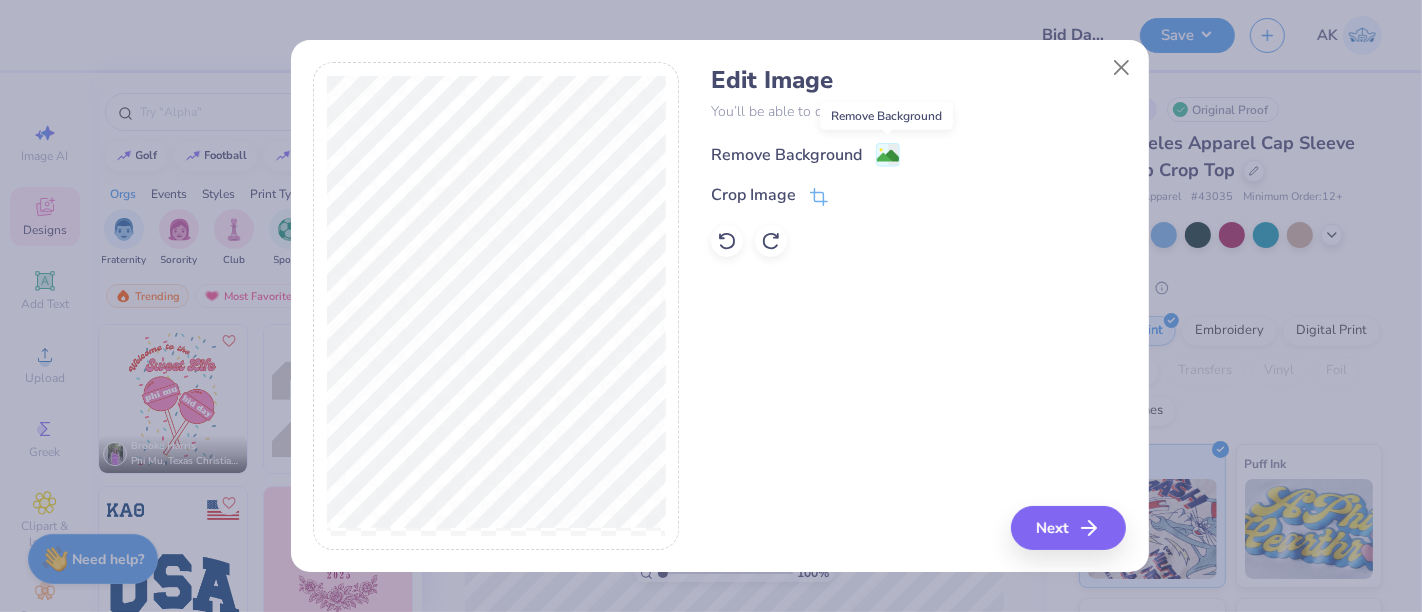 click 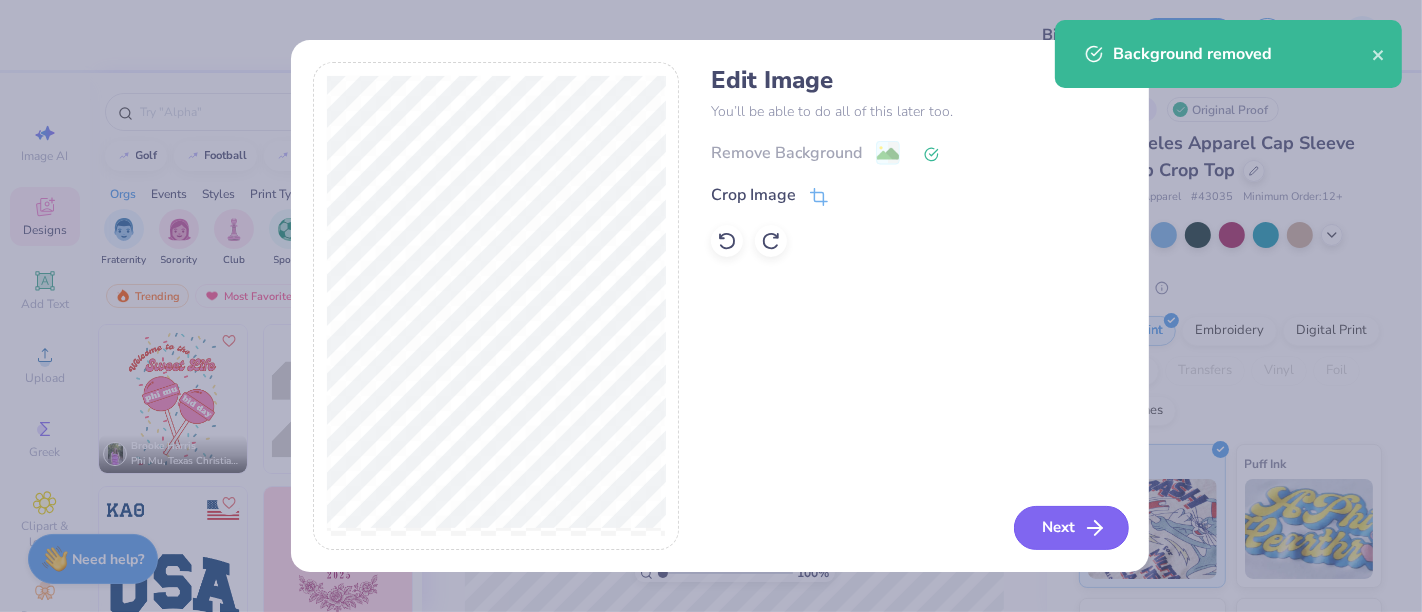 click on "Next" at bounding box center [1071, 528] 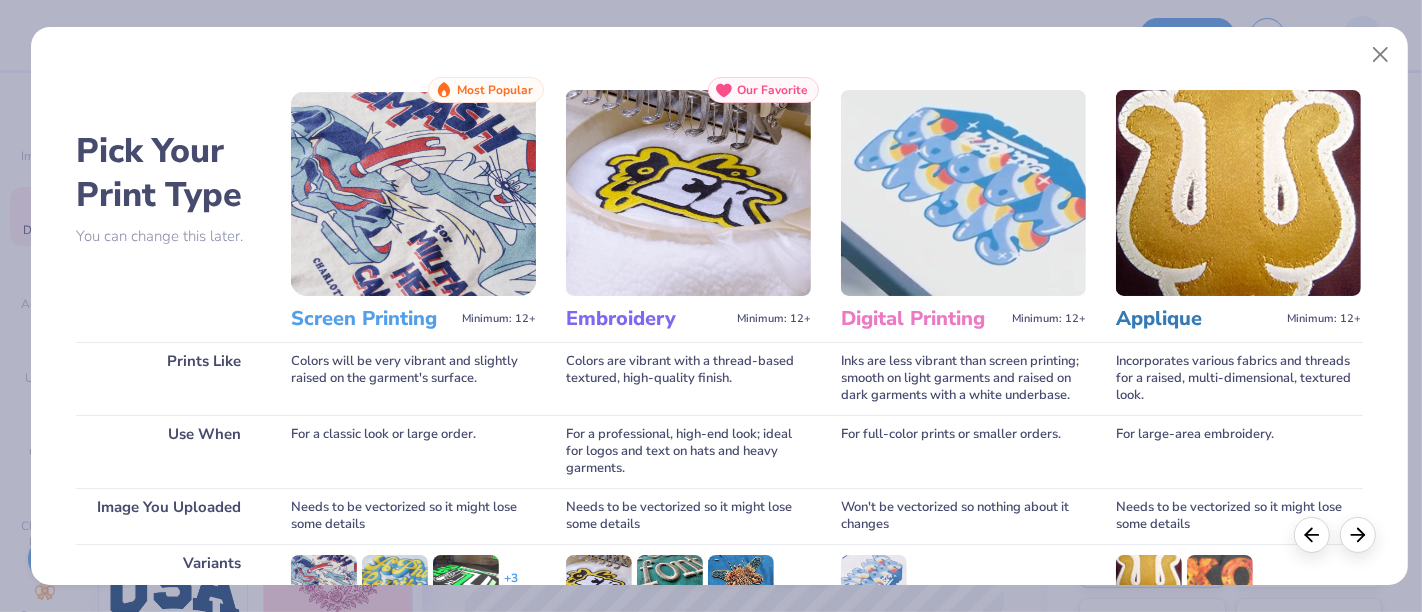 scroll, scrollTop: 283, scrollLeft: 0, axis: vertical 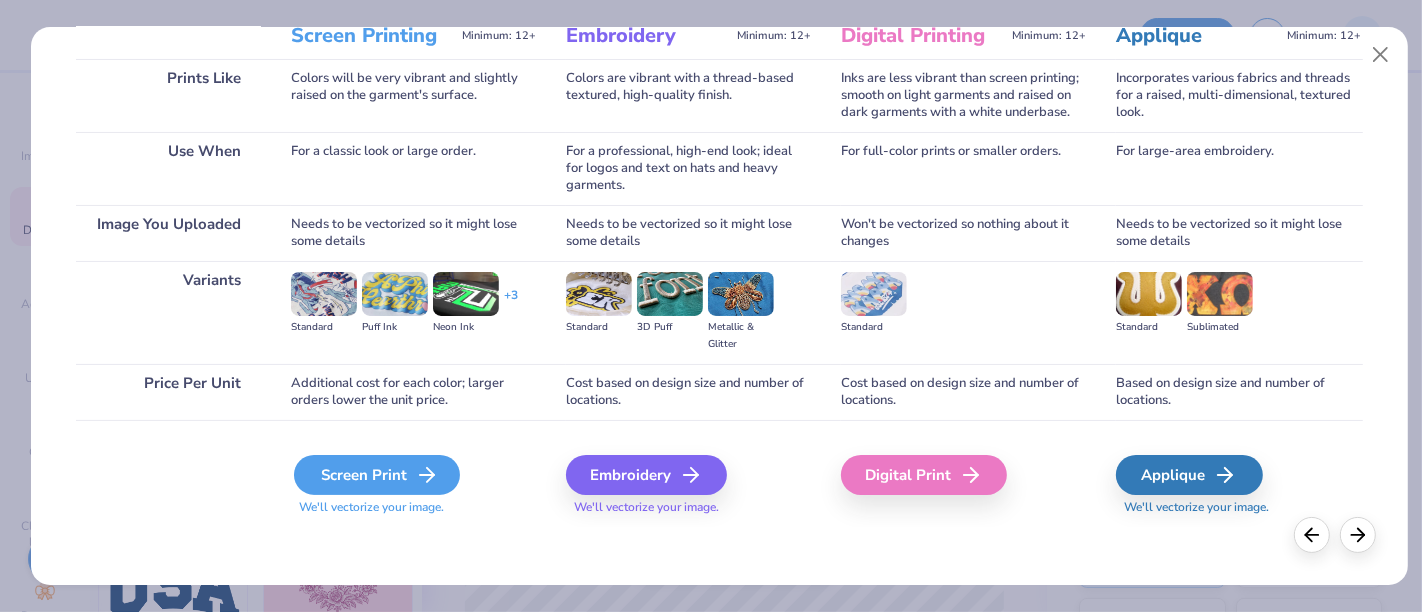 click on "Screen Print" at bounding box center [377, 475] 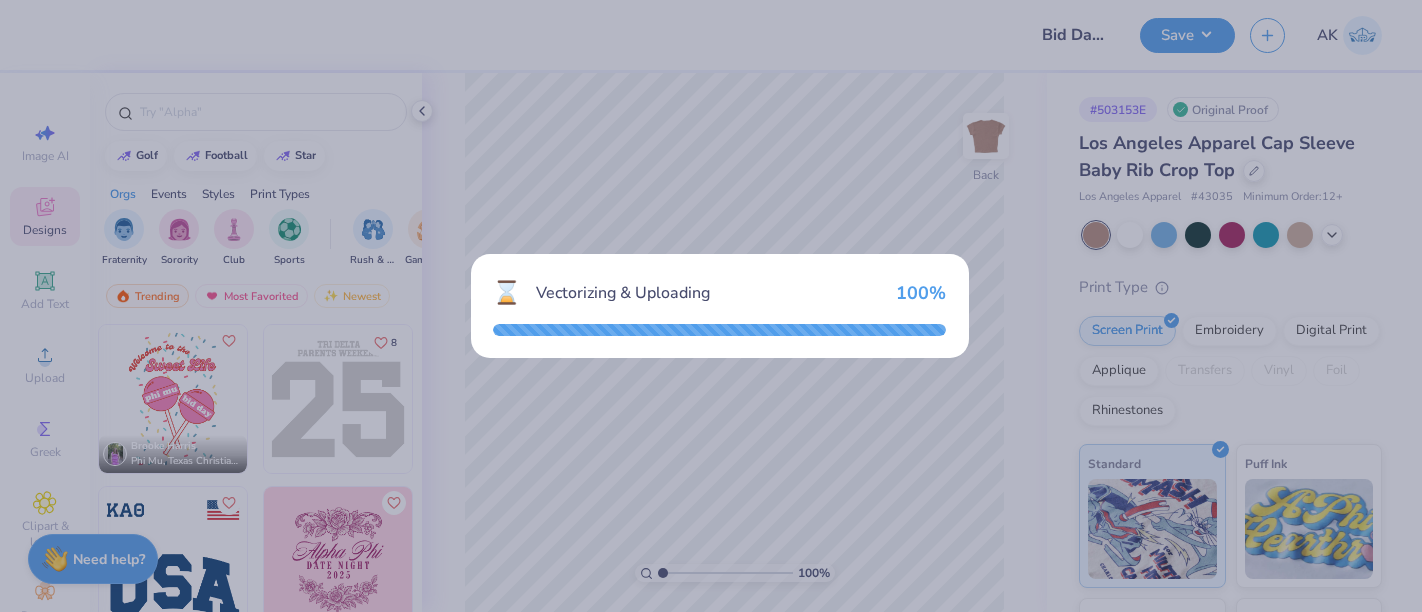 scroll, scrollTop: 0, scrollLeft: 0, axis: both 